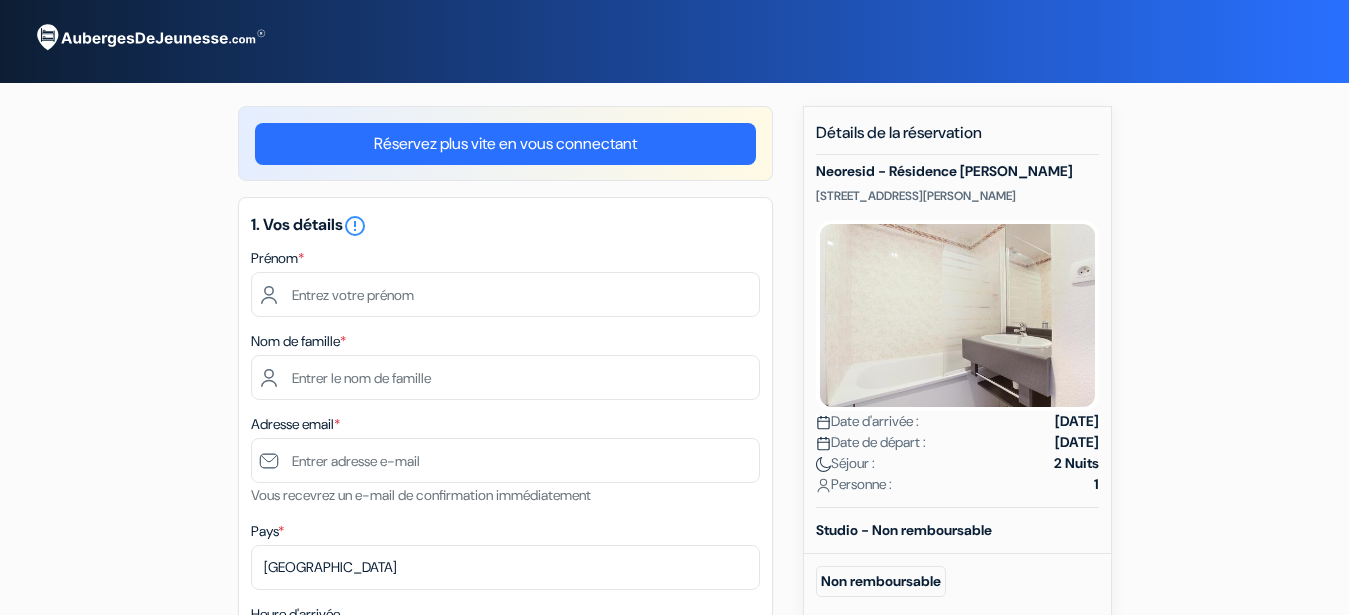 scroll, scrollTop: 0, scrollLeft: 0, axis: both 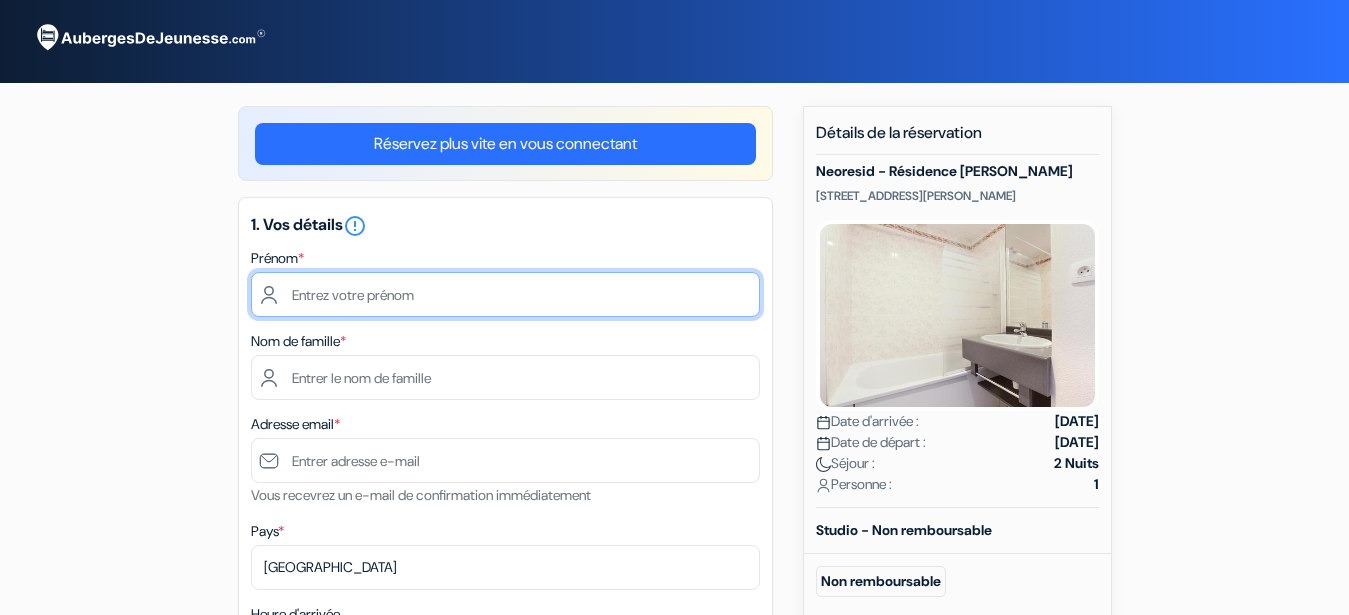 click at bounding box center [505, 294] 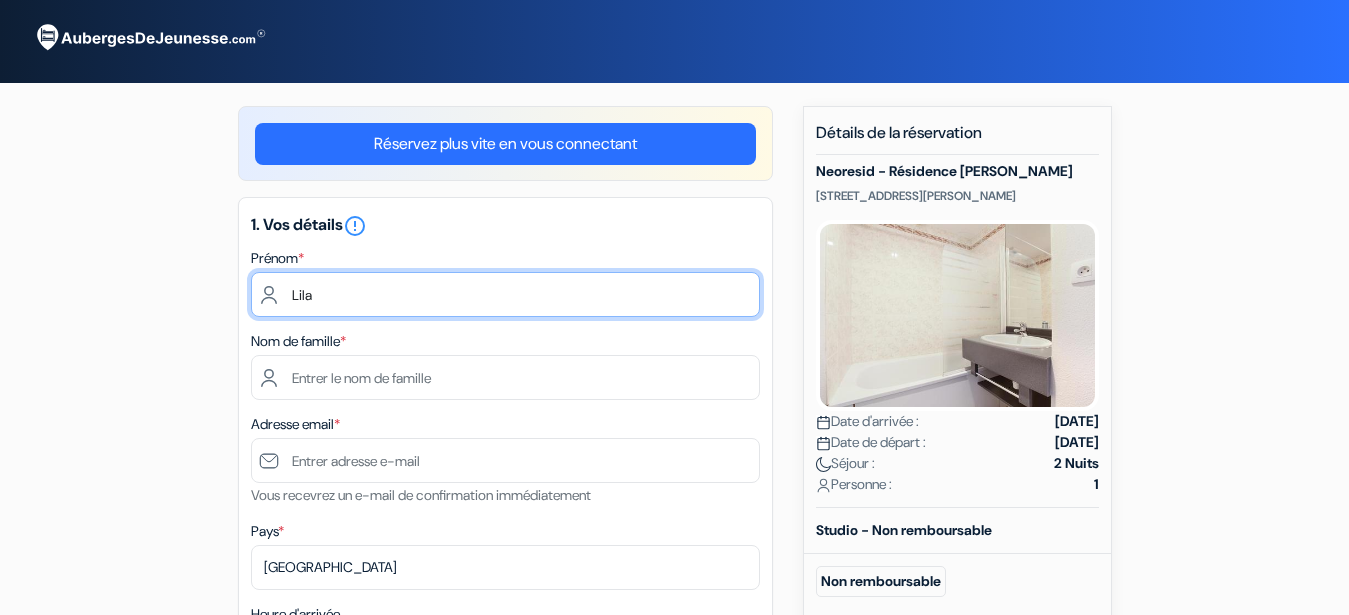 type on "Lila" 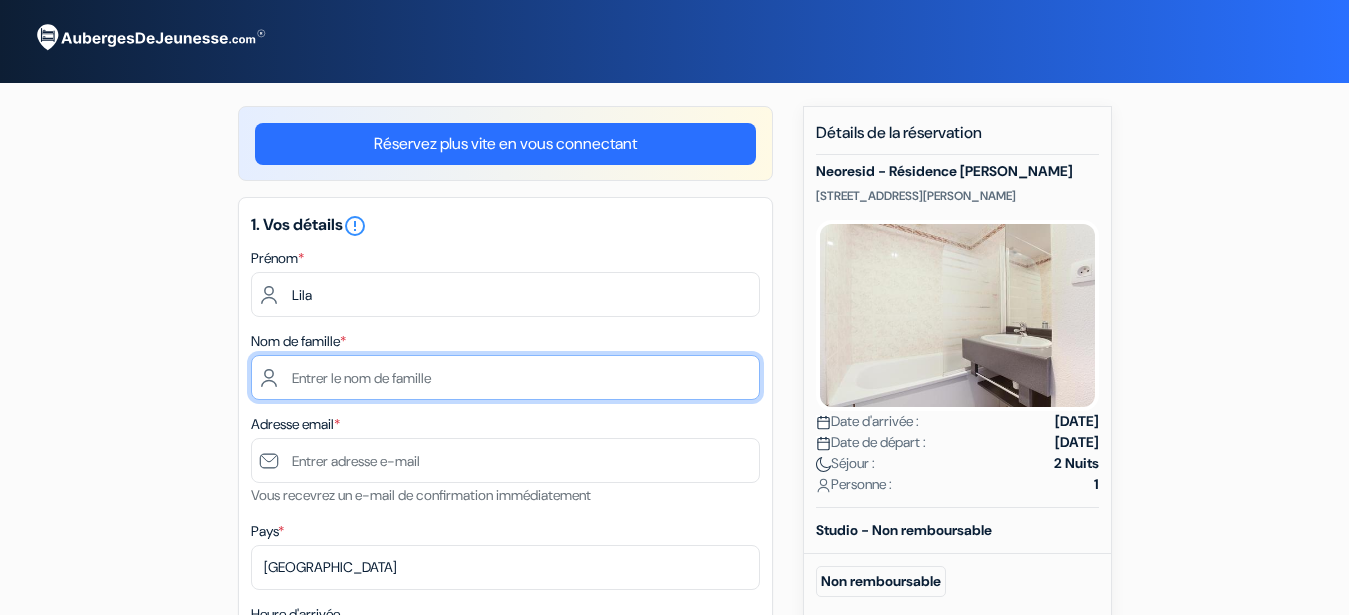 click at bounding box center (505, 377) 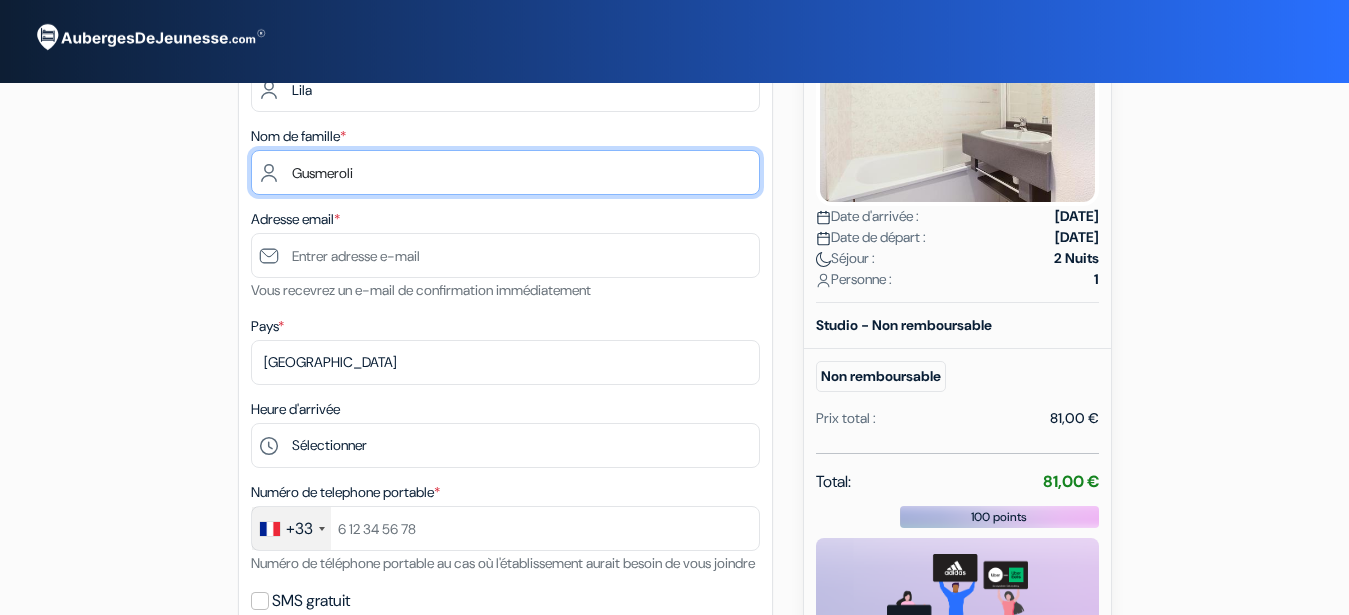 scroll, scrollTop: 208, scrollLeft: 0, axis: vertical 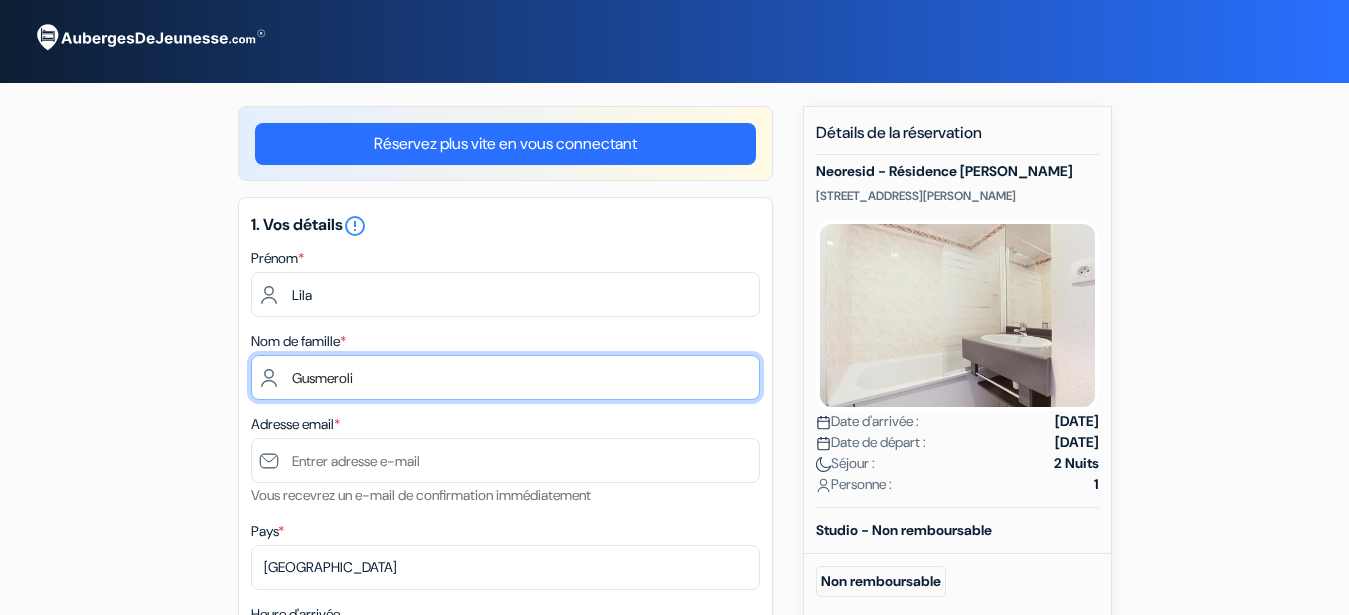 type on "Gusmeroli" 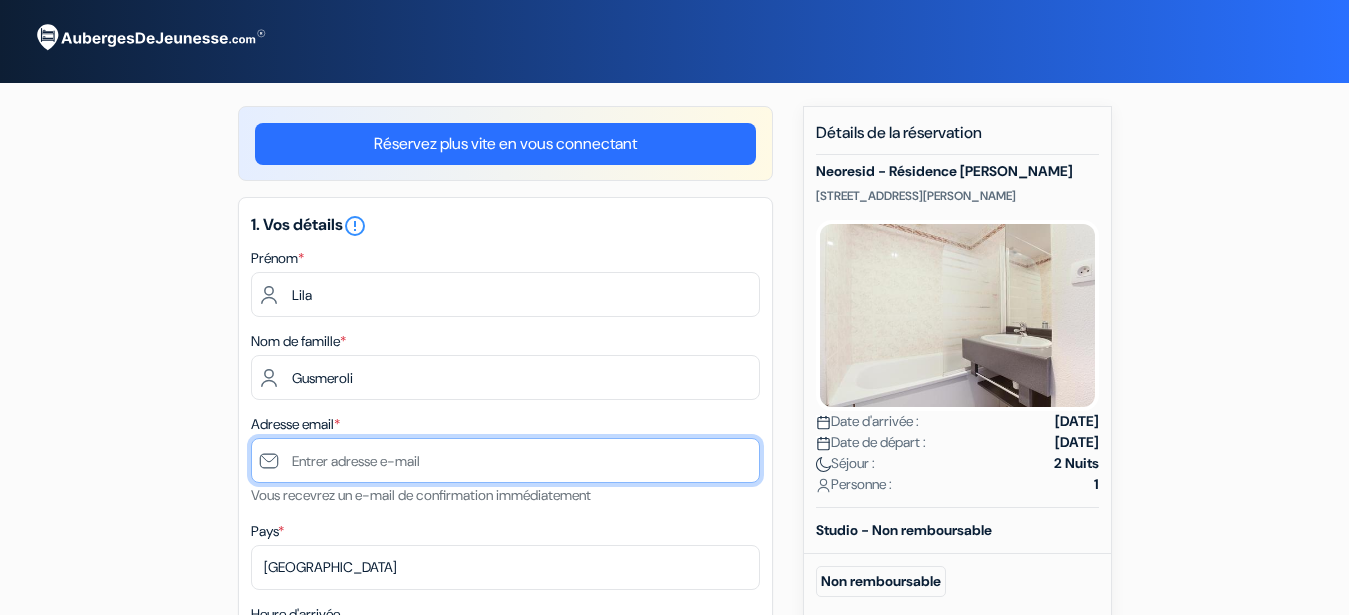 click at bounding box center [505, 460] 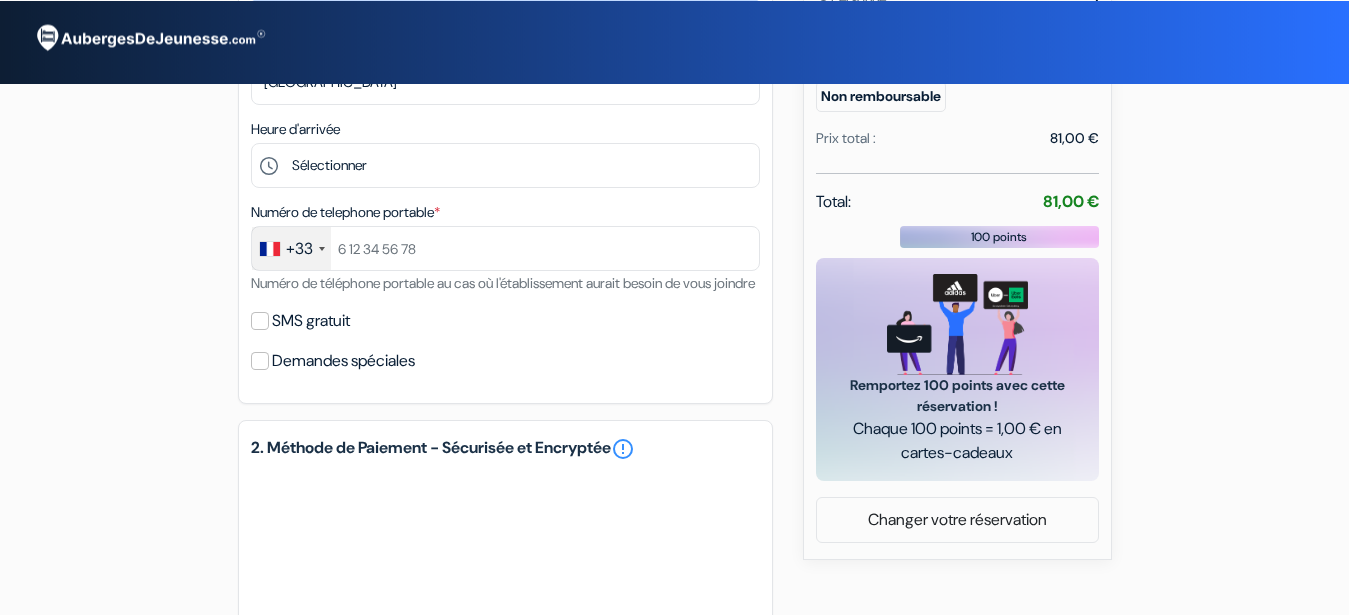 scroll, scrollTop: 539, scrollLeft: 0, axis: vertical 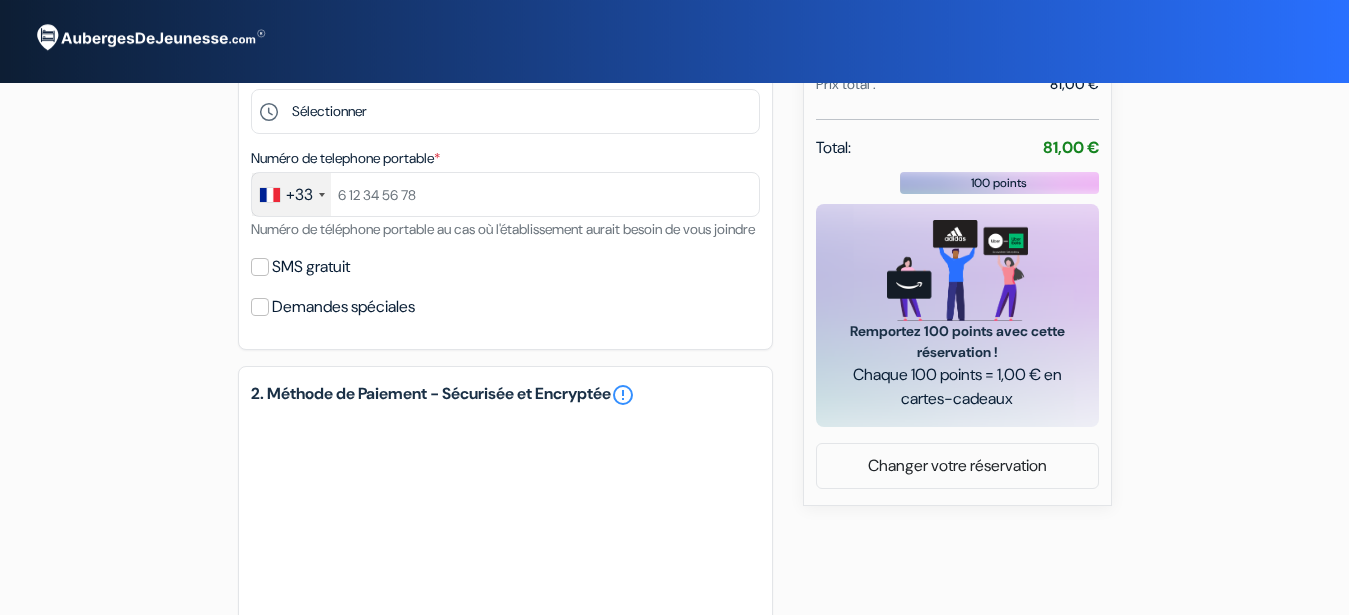 click on "Départ
add_box
Neoresid - Résidence Clos Morlot
4 Rue Docteur Jean Baptiste Morlot,
Dijon,
France
done done done" at bounding box center [674, 161] 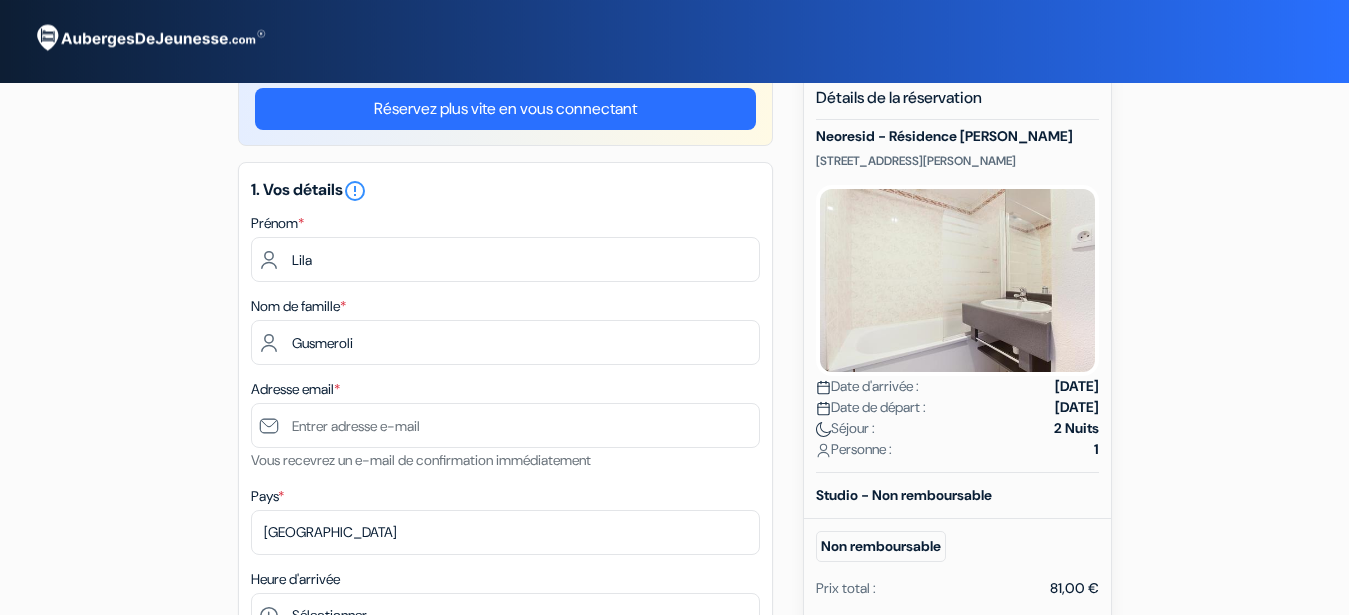 scroll, scrollTop: 0, scrollLeft: 0, axis: both 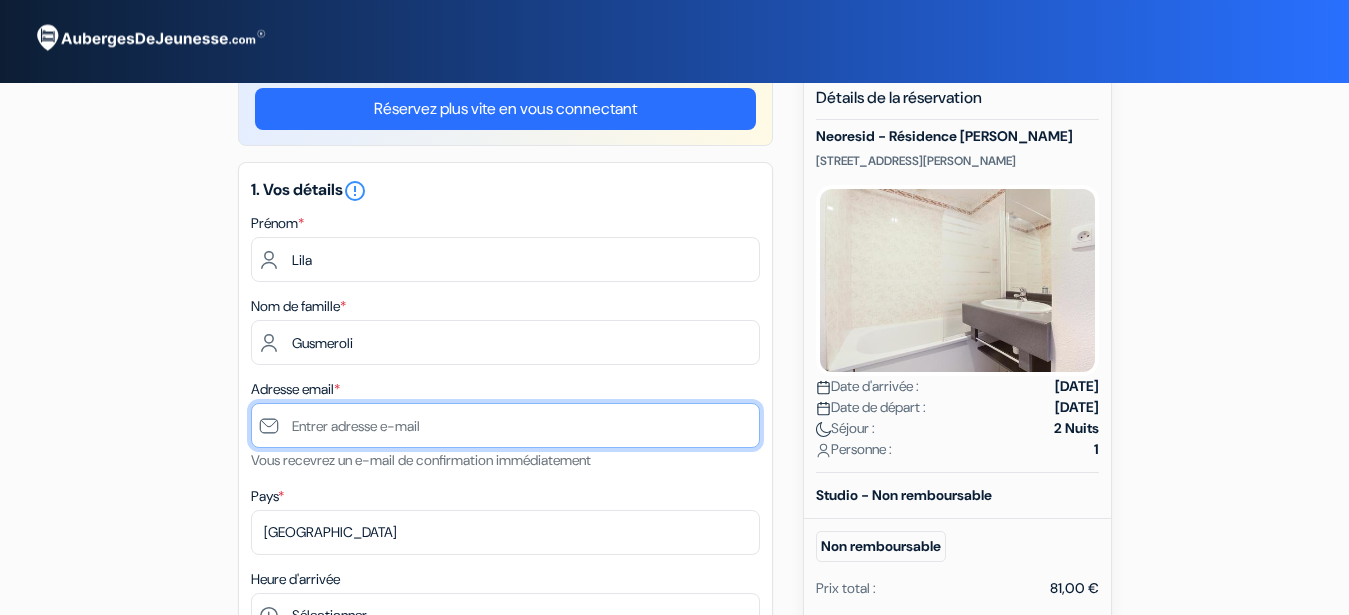click at bounding box center (505, 425) 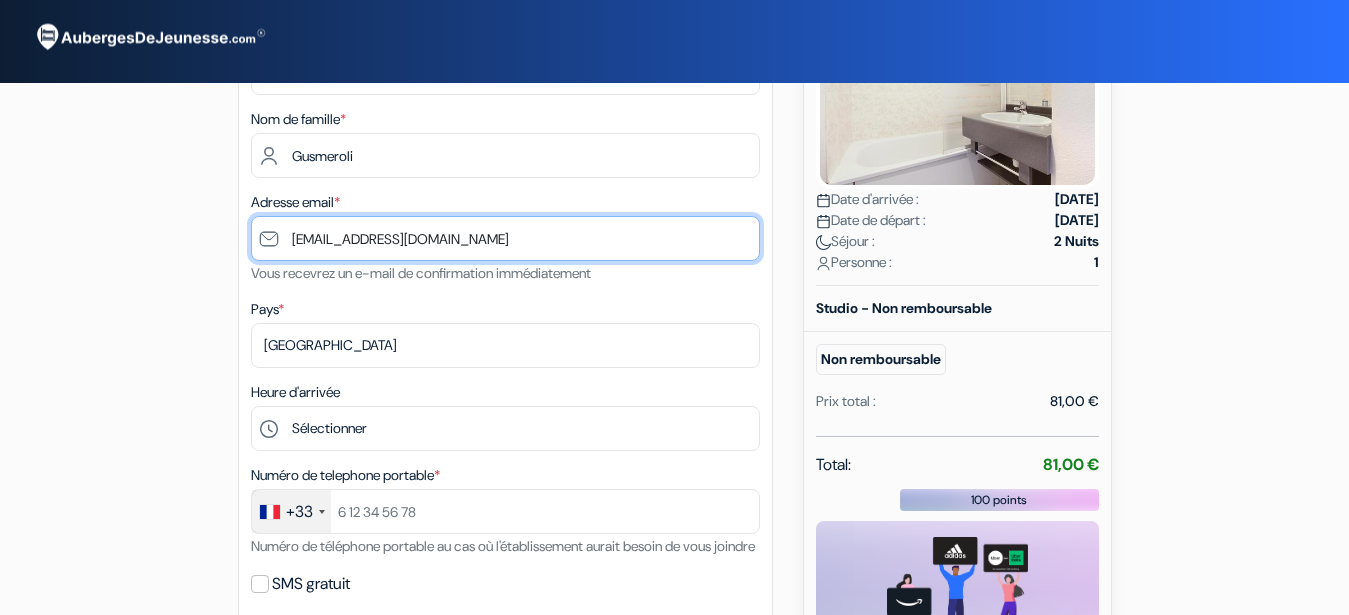 scroll, scrollTop: 225, scrollLeft: 0, axis: vertical 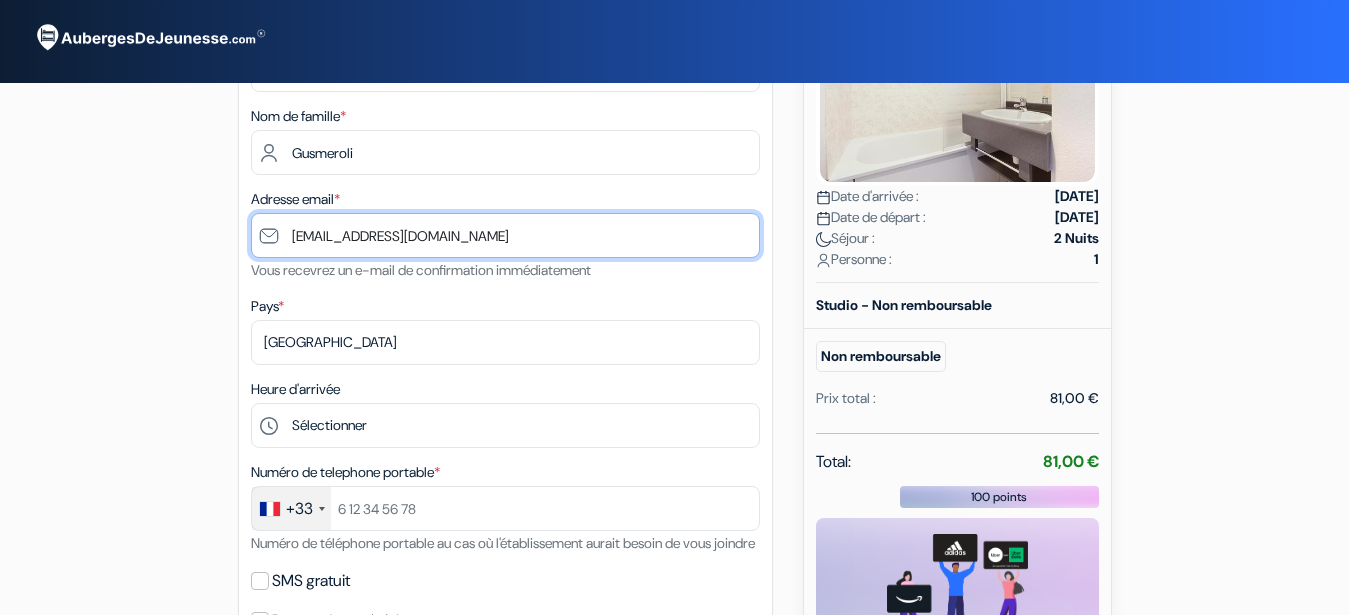 type on "[EMAIL_ADDRESS][DOMAIN_NAME]" 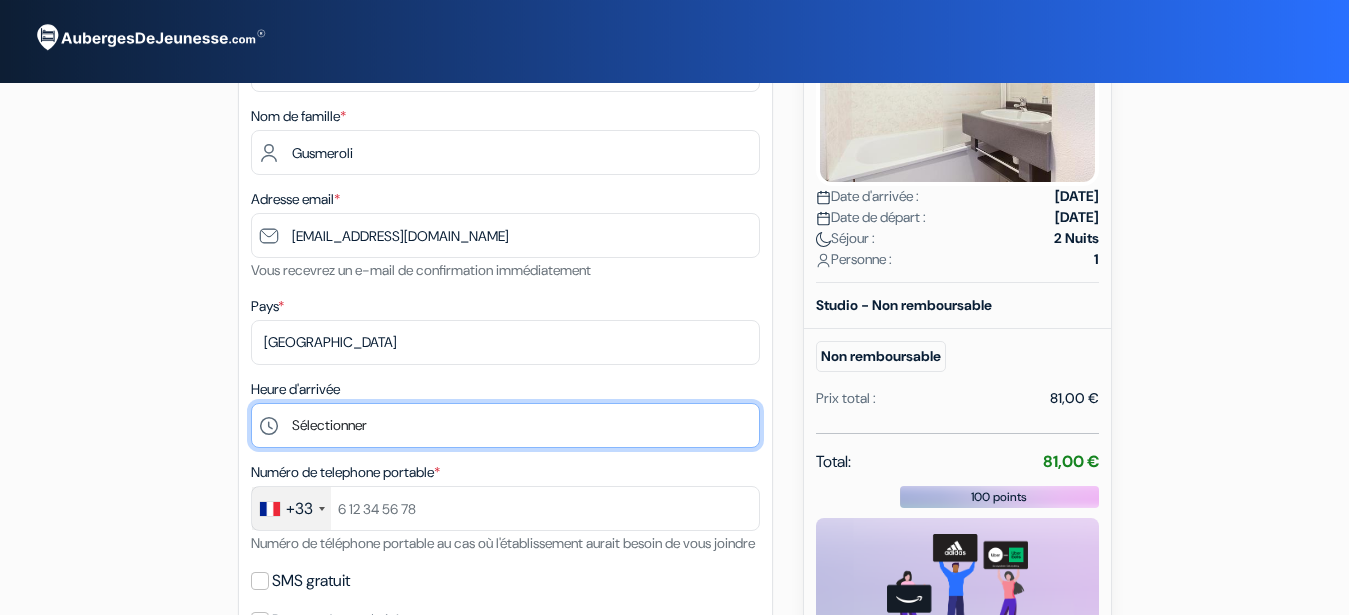 click on "Sélectionner
15:00
16:00
17:00" at bounding box center [505, 425] 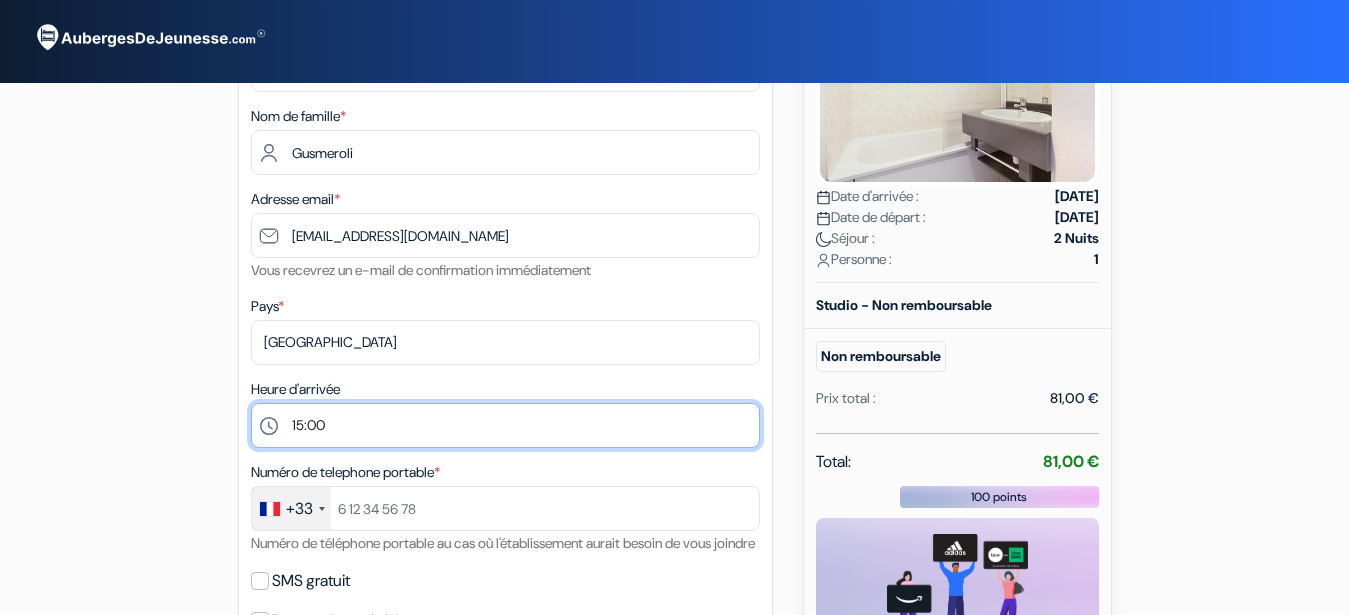 click on "15:00" at bounding box center [0, 0] 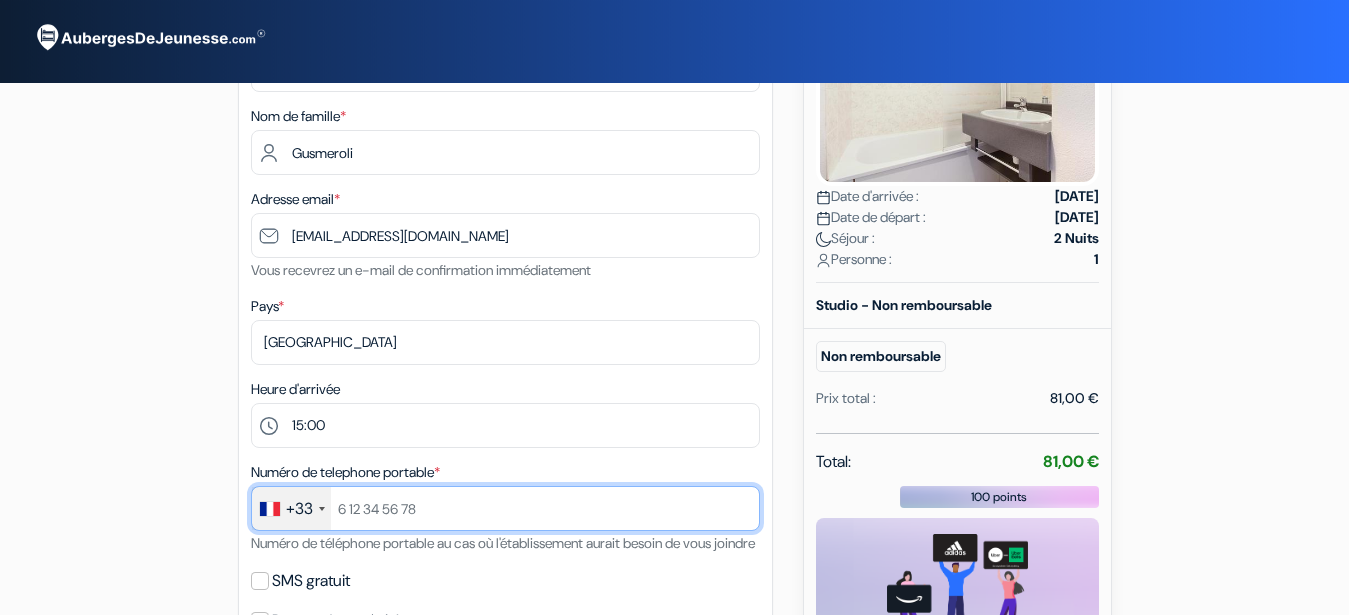 click at bounding box center [505, 508] 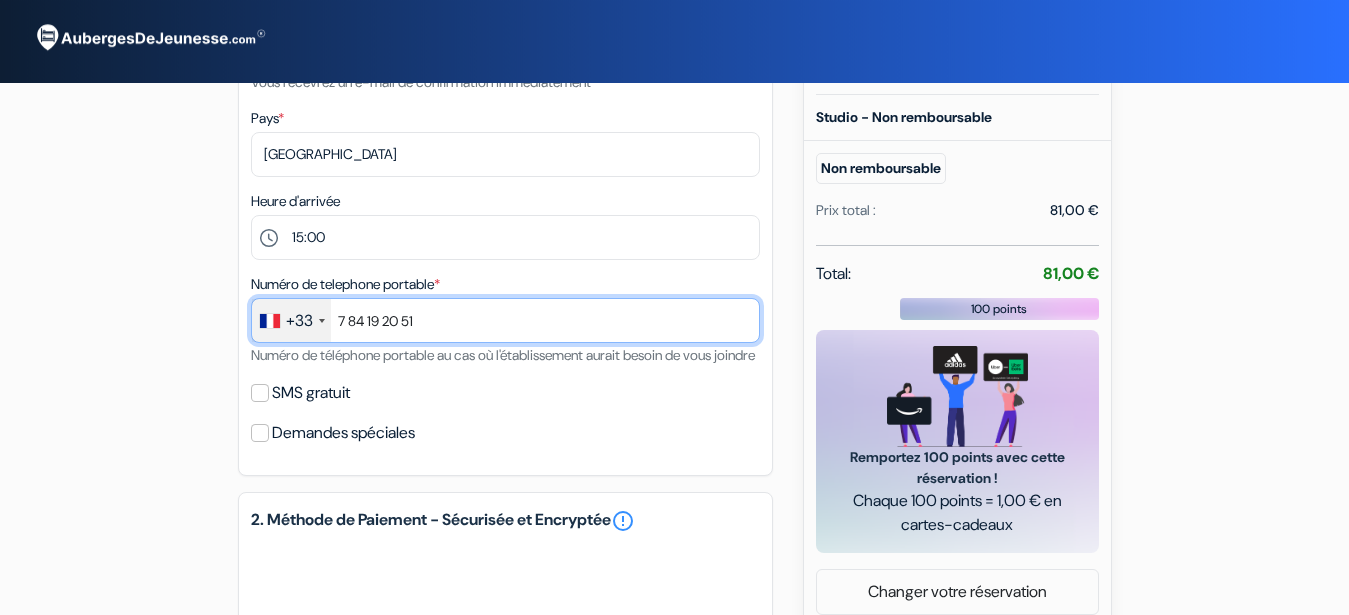 scroll, scrollTop: 418, scrollLeft: 0, axis: vertical 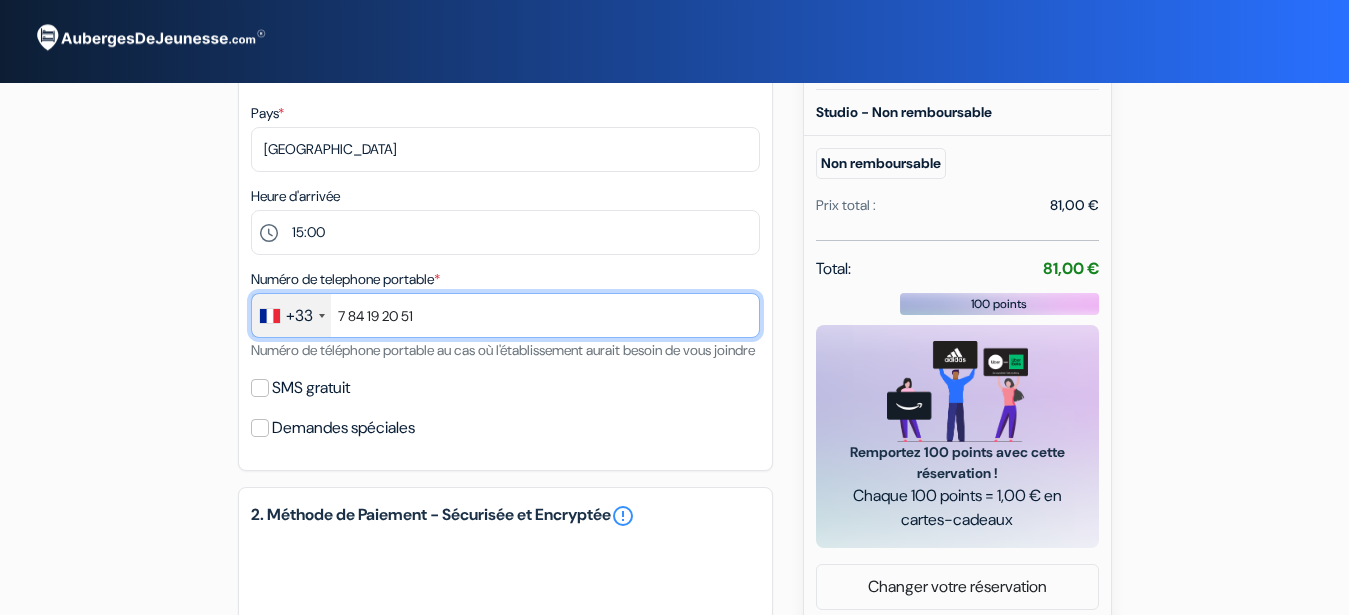 type on "7 84 19 20 51" 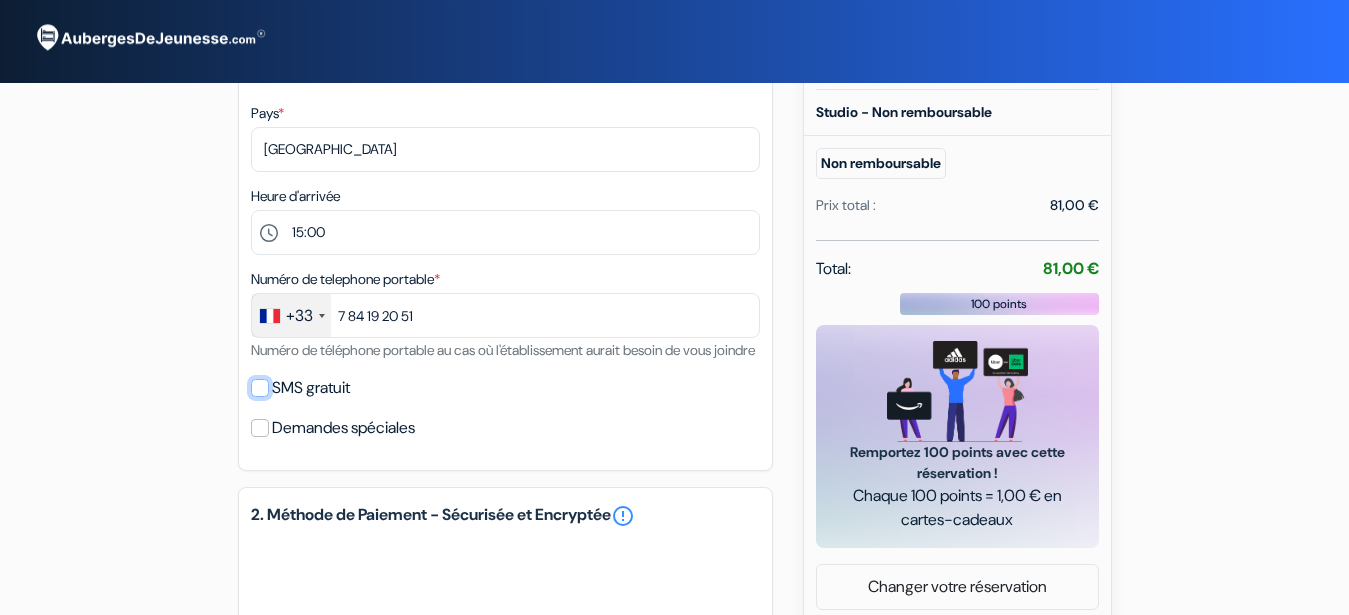 click on "SMS gratuit" at bounding box center [260, 388] 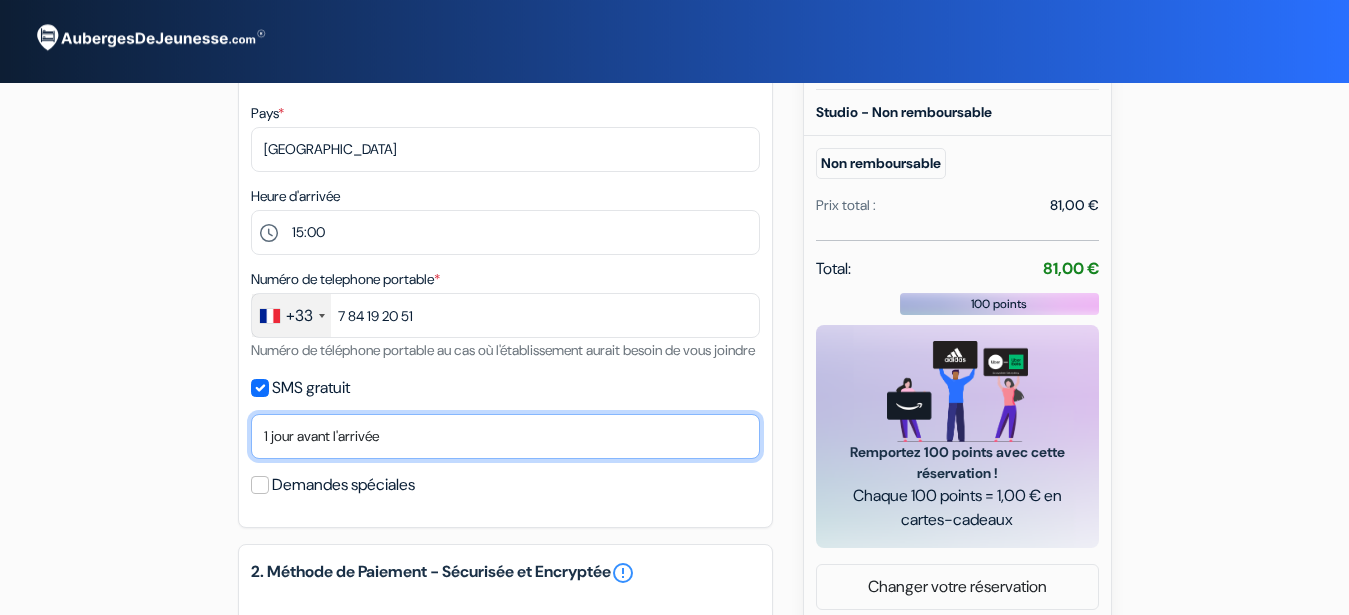 click on "Non merci
Maintenant
Le jour de votre arrivée
1 jour avant l'arrivée
2 jours avant l'arrivée
3 jours avant l'arrivée
4 jours avant l'arrivée
5 jours avant l'arrivée
6 jours avant l'arrivée
1 semaine avant l'arrivée" at bounding box center [505, 436] 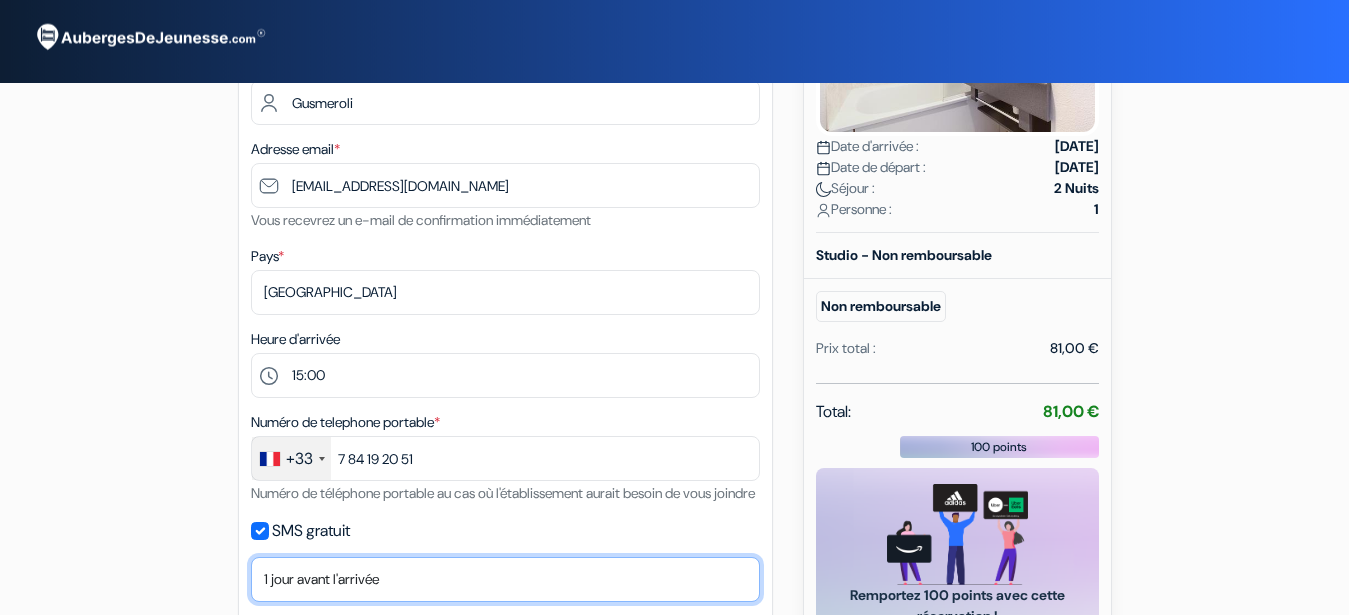 scroll, scrollTop: 278, scrollLeft: 0, axis: vertical 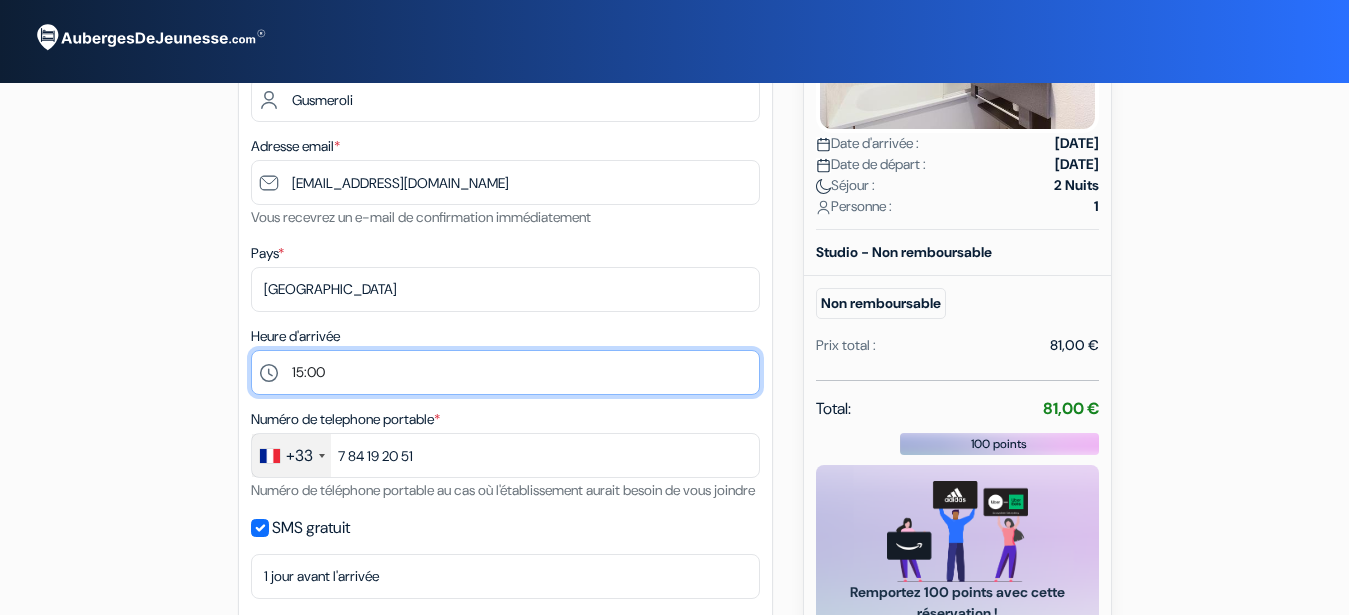 click on "Sélectionner
15:00
16:00
17:00" at bounding box center [505, 372] 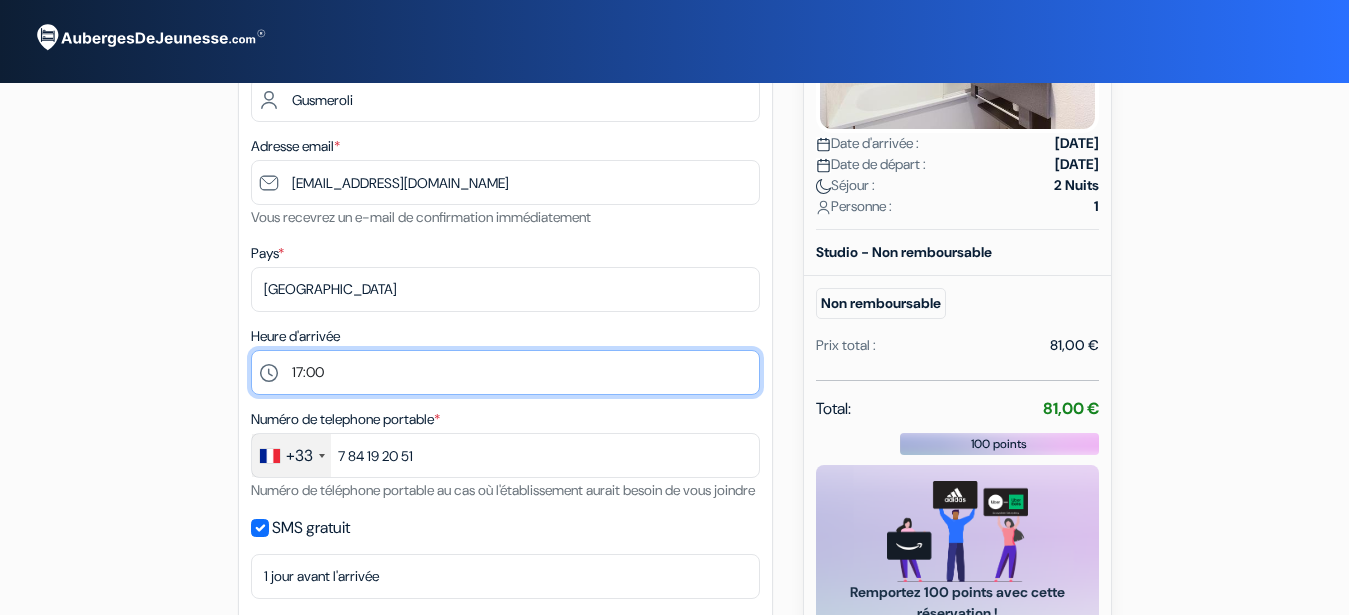 click on "17:00" at bounding box center (0, 0) 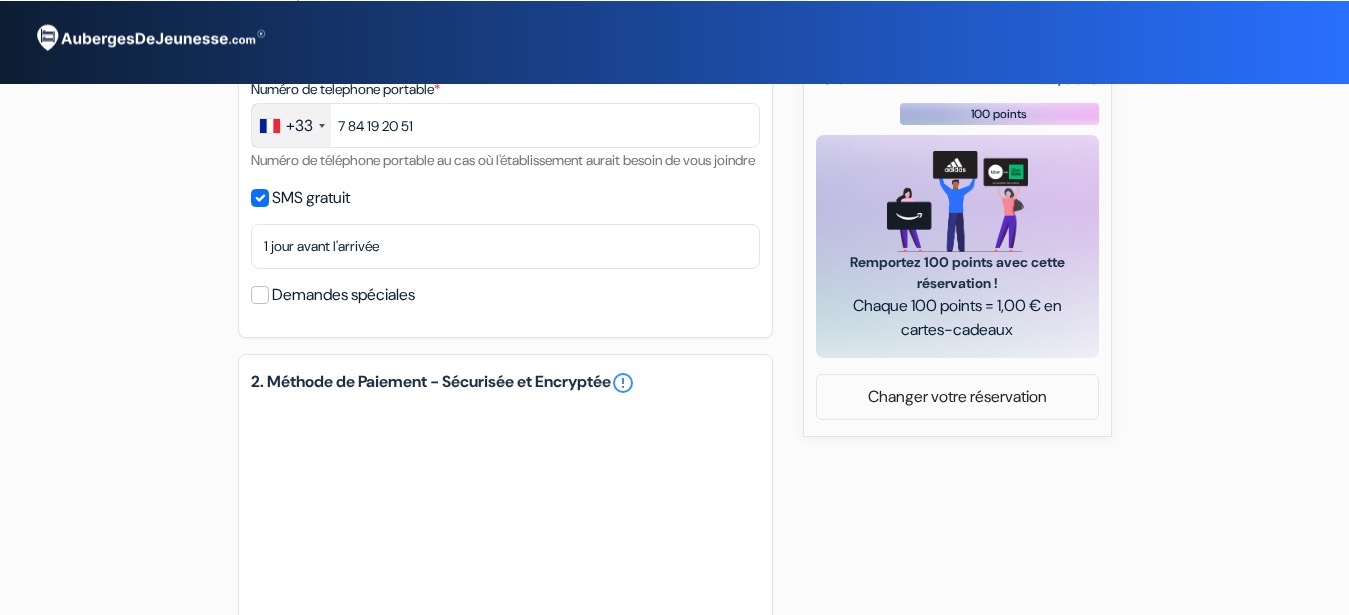 scroll, scrollTop: 610, scrollLeft: 0, axis: vertical 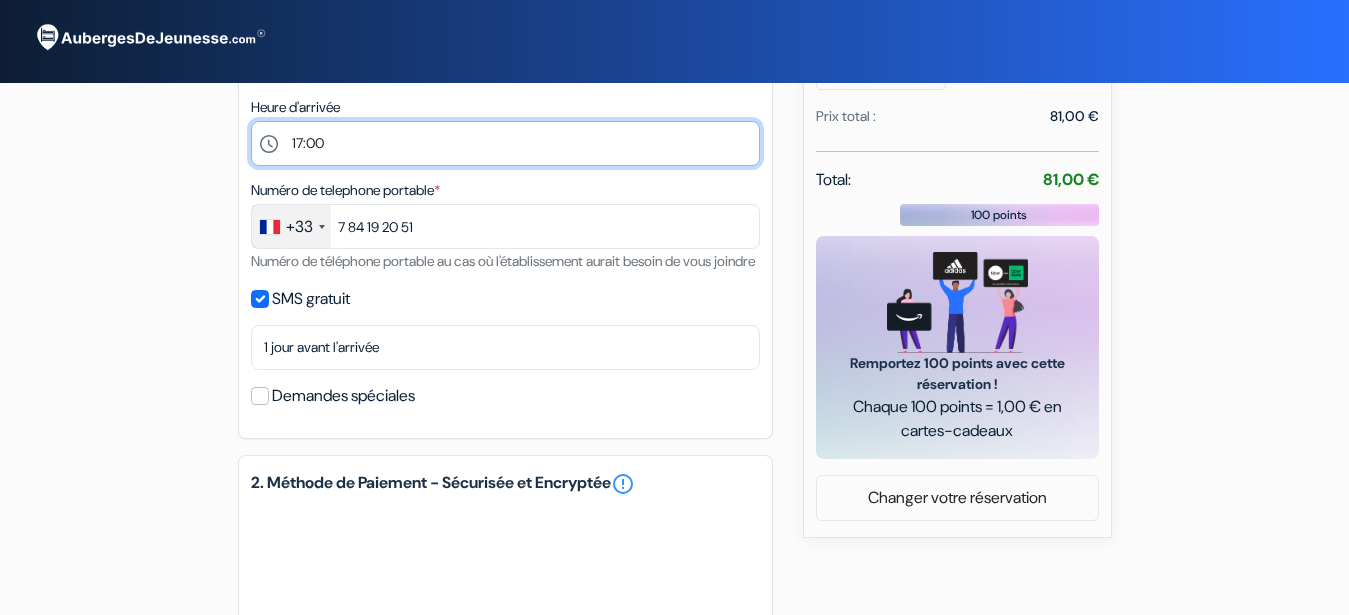 click on "Sélectionner
15:00
16:00
17:00" at bounding box center [505, 143] 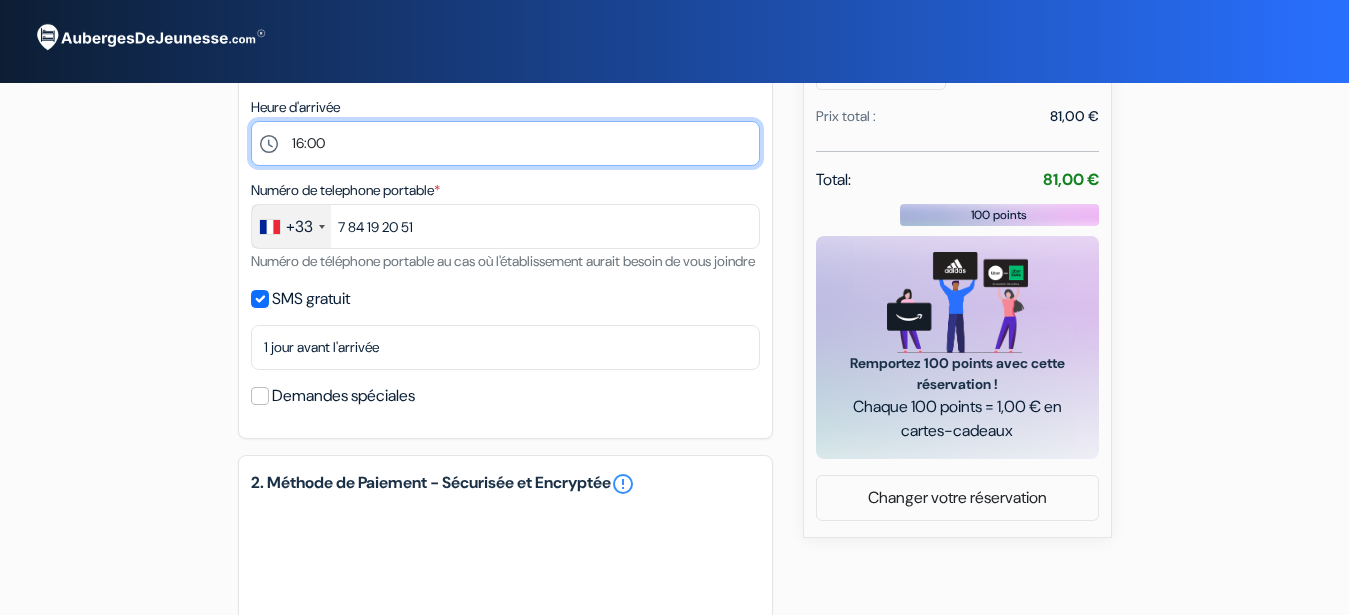 click on "16:00" at bounding box center (0, 0) 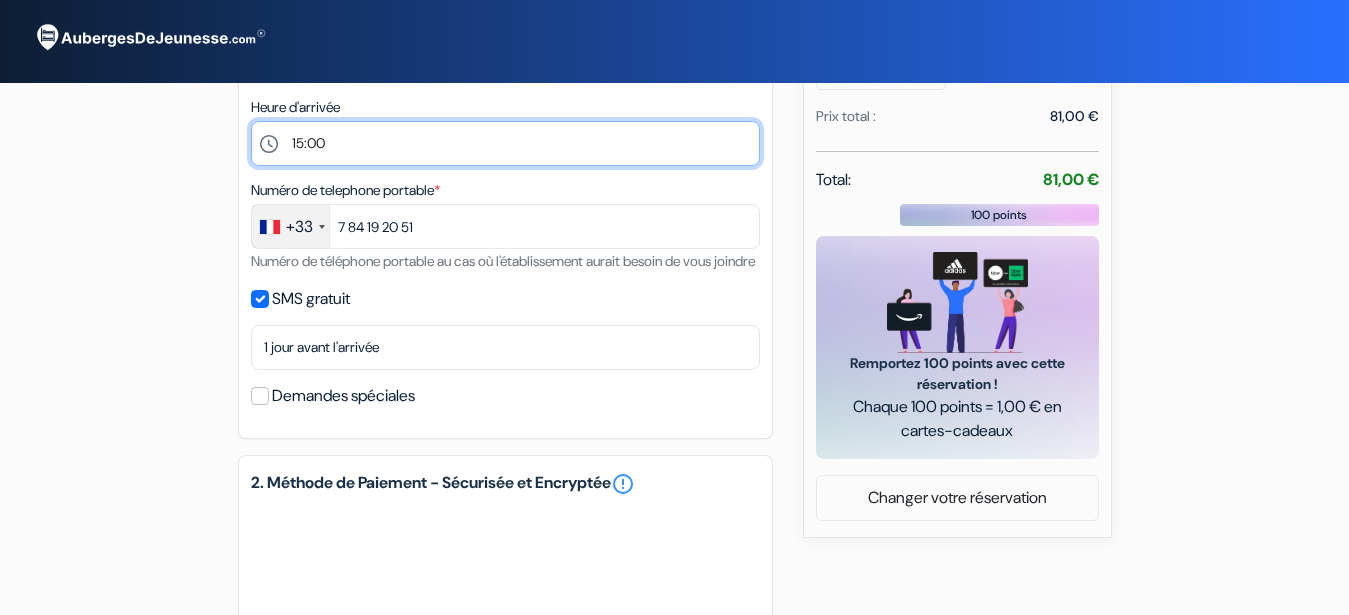 click on "15:00" at bounding box center (0, 0) 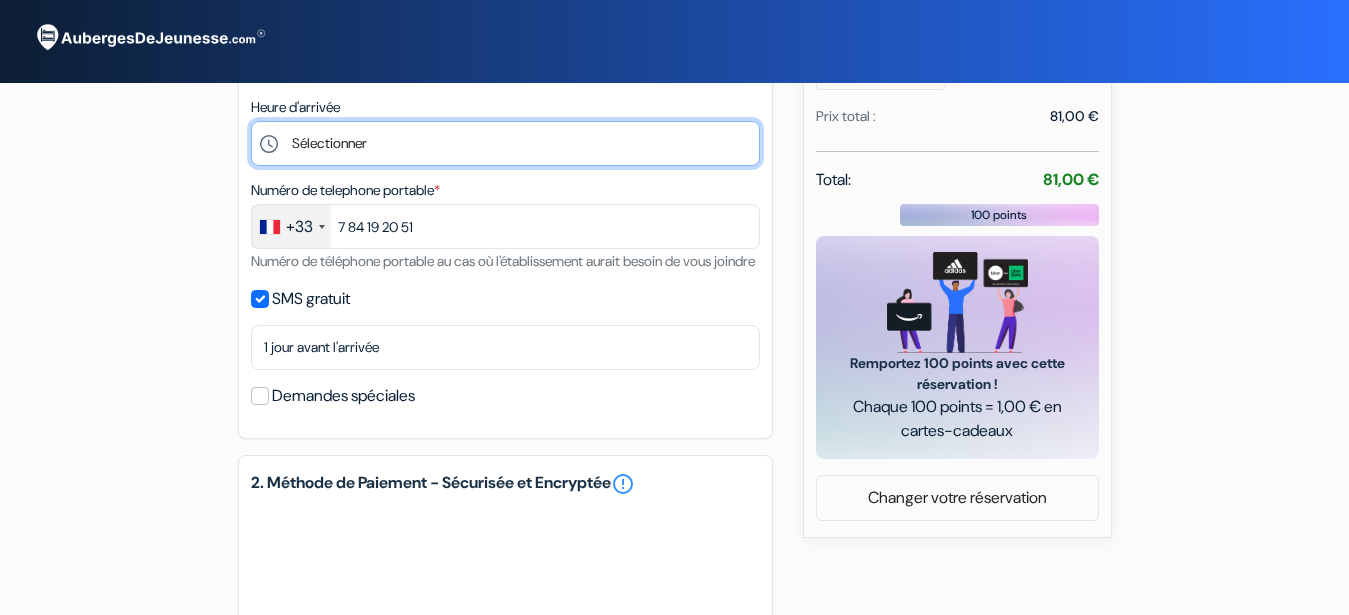 click on "Sélectionner" at bounding box center [0, 0] 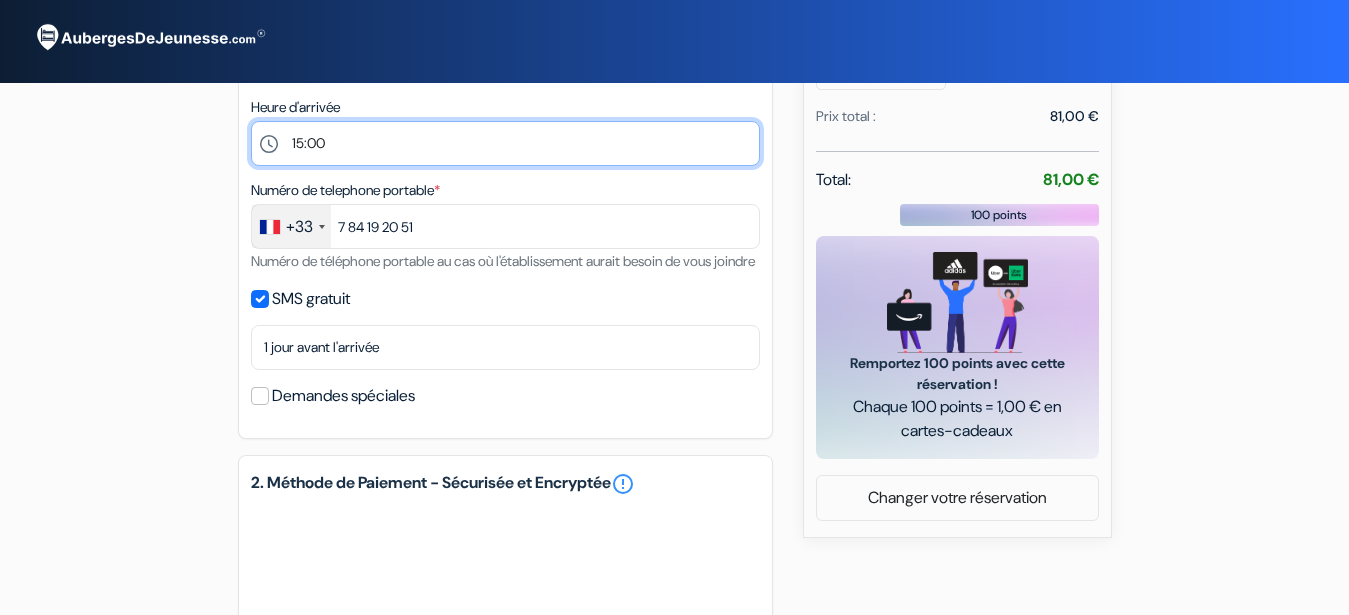 click on "15:00" at bounding box center [0, 0] 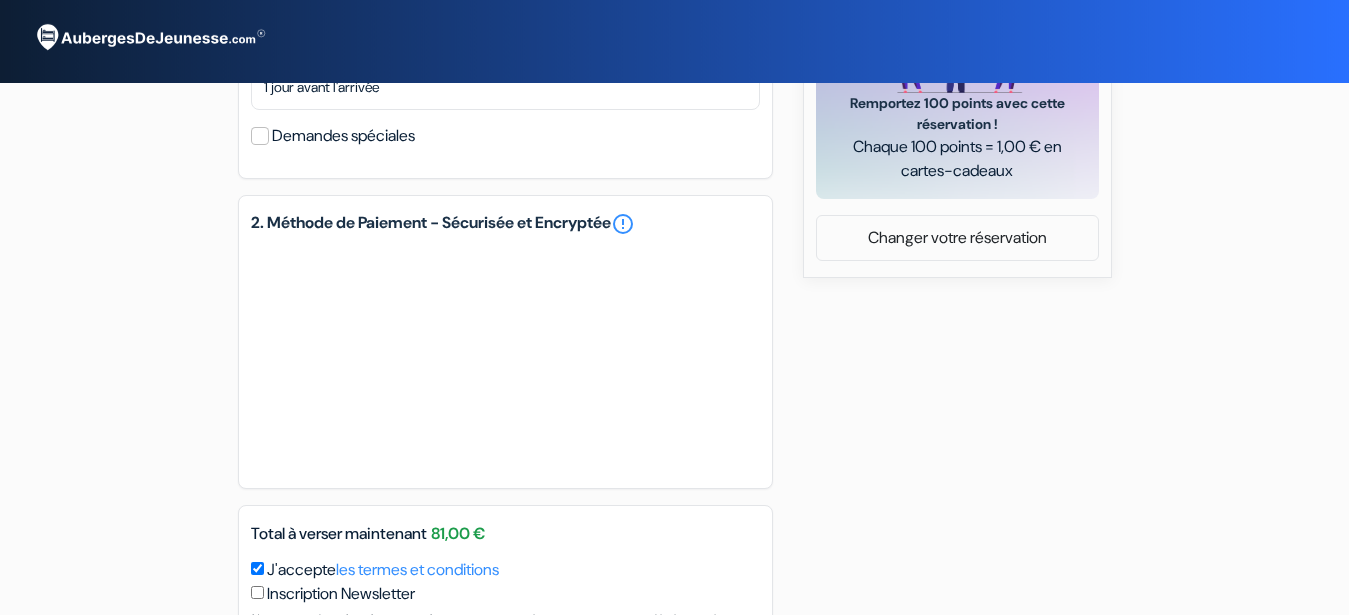 scroll, scrollTop: 770, scrollLeft: 0, axis: vertical 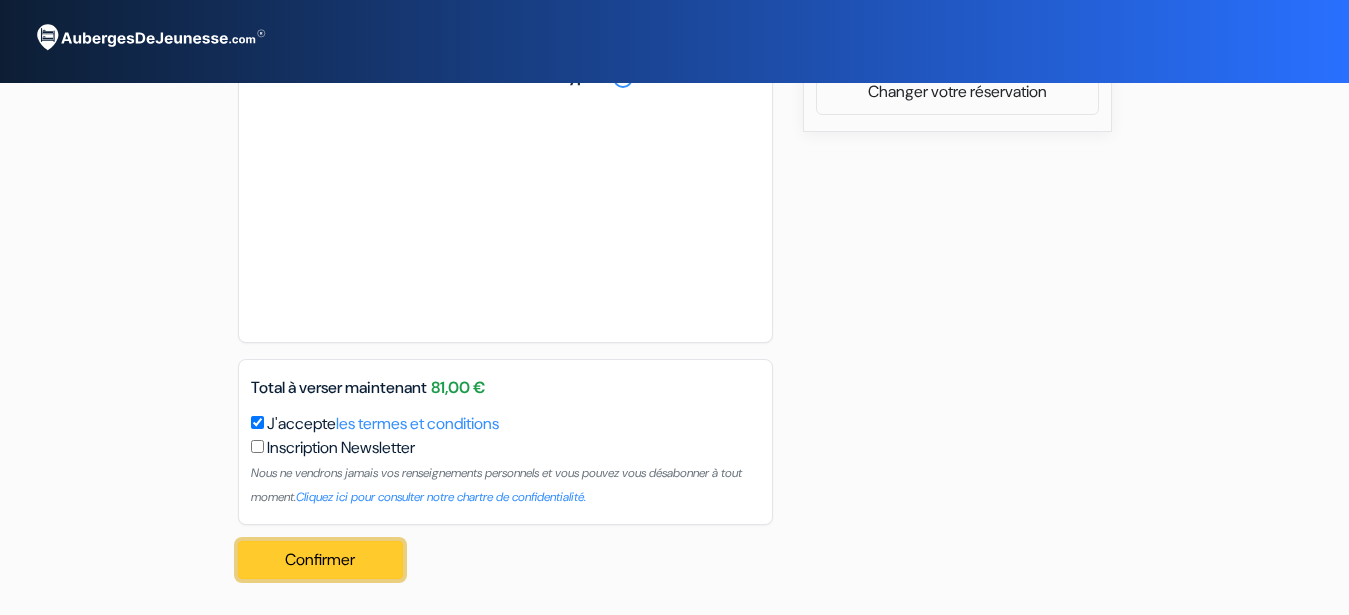 click on "Confirmer
Loading..." at bounding box center [321, 560] 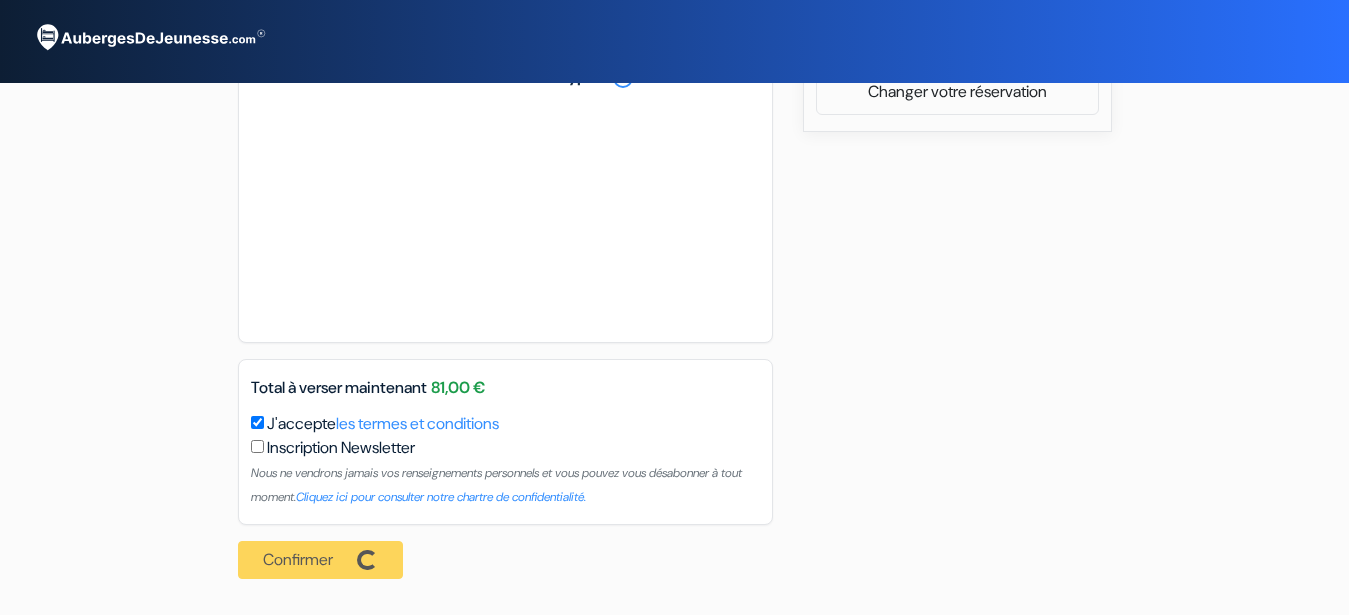 drag, startPoint x: 1365, startPoint y: 398, endPoint x: 1365, endPoint y: 346, distance: 52 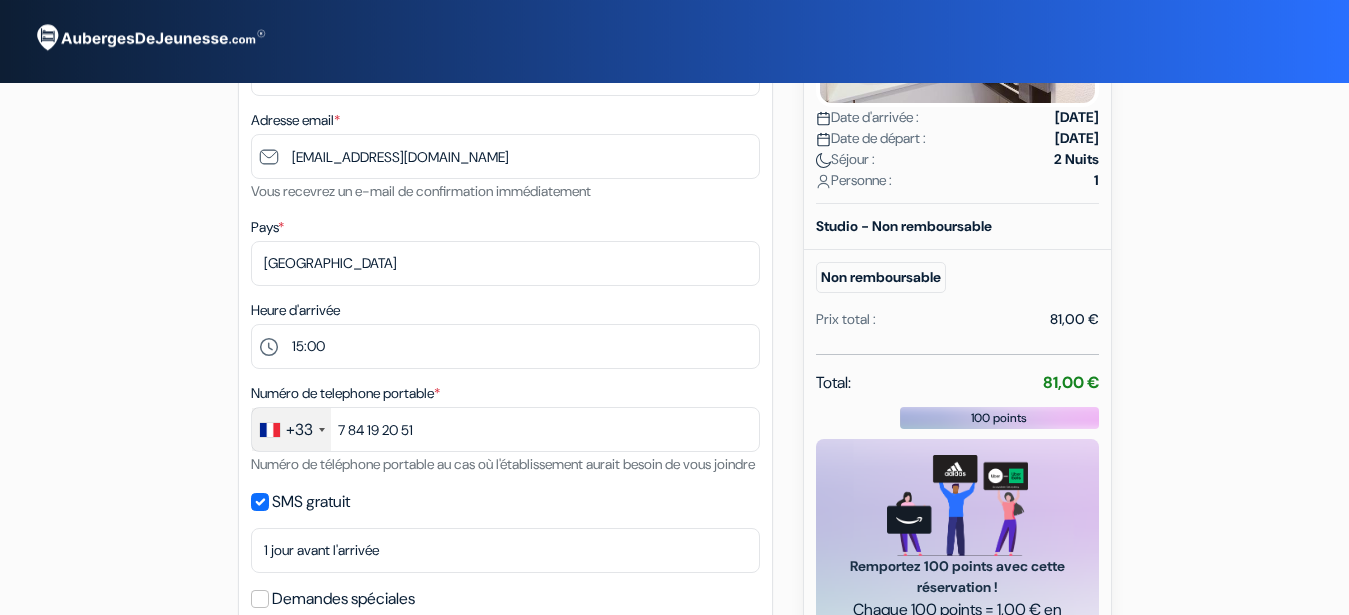 scroll, scrollTop: 937, scrollLeft: 0, axis: vertical 